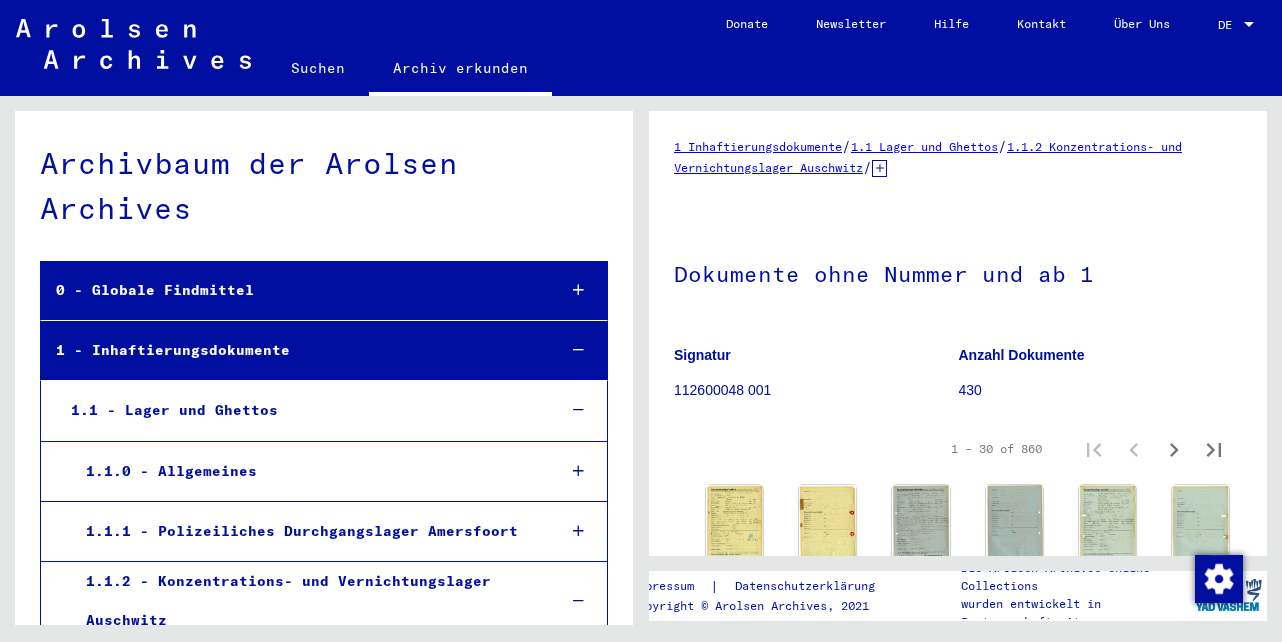 scroll, scrollTop: 0, scrollLeft: 0, axis: both 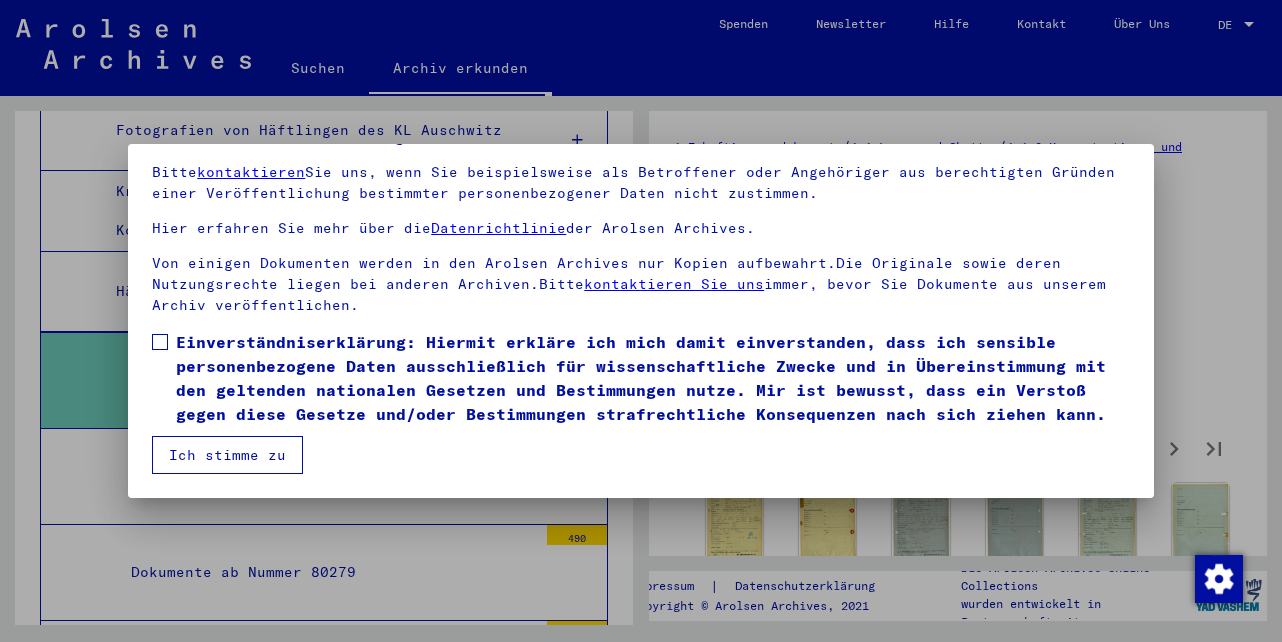 click at bounding box center (160, 342) 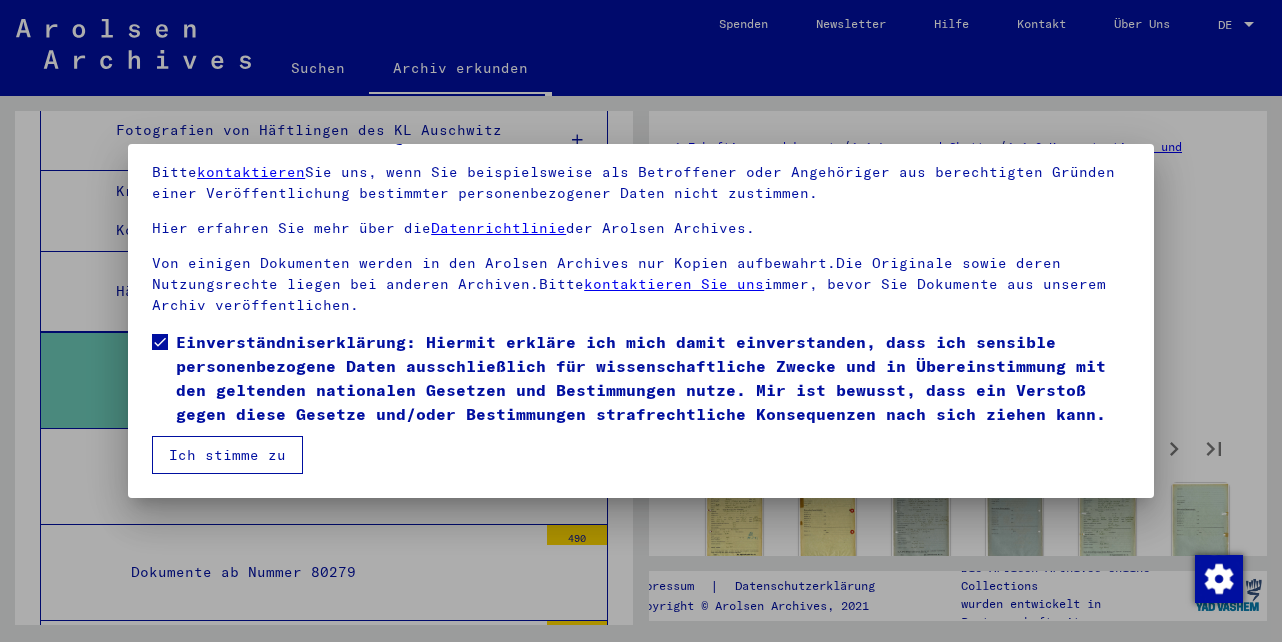 click on "Ich stimme zu" at bounding box center (227, 455) 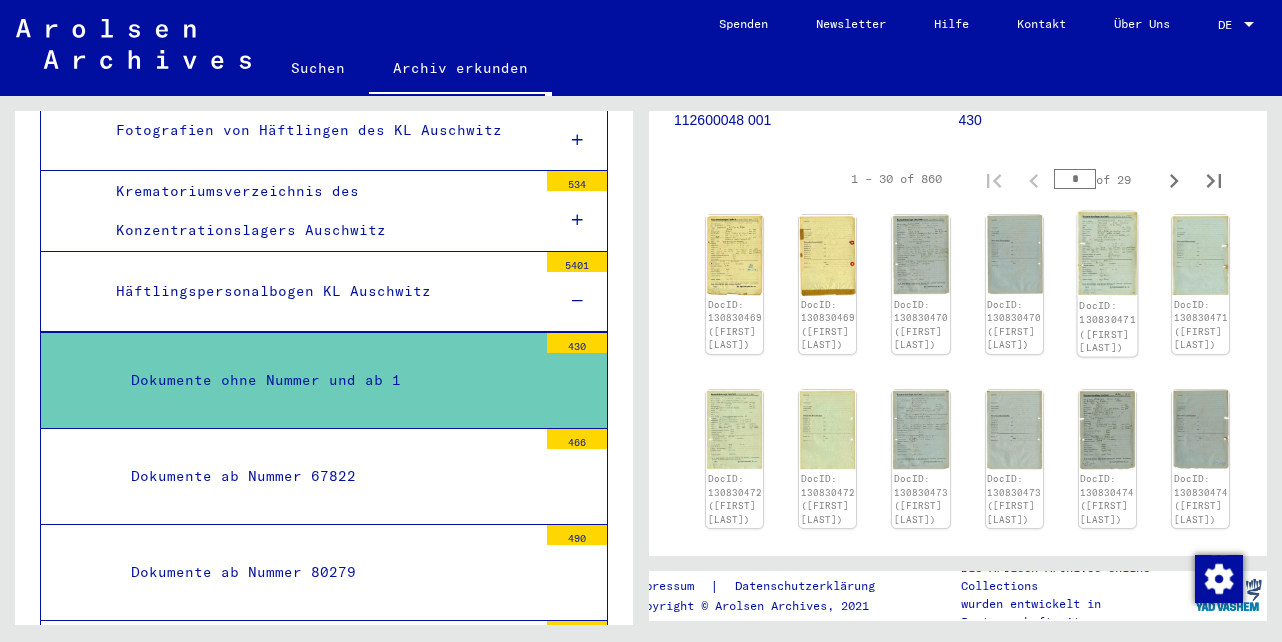 scroll, scrollTop: 300, scrollLeft: 0, axis: vertical 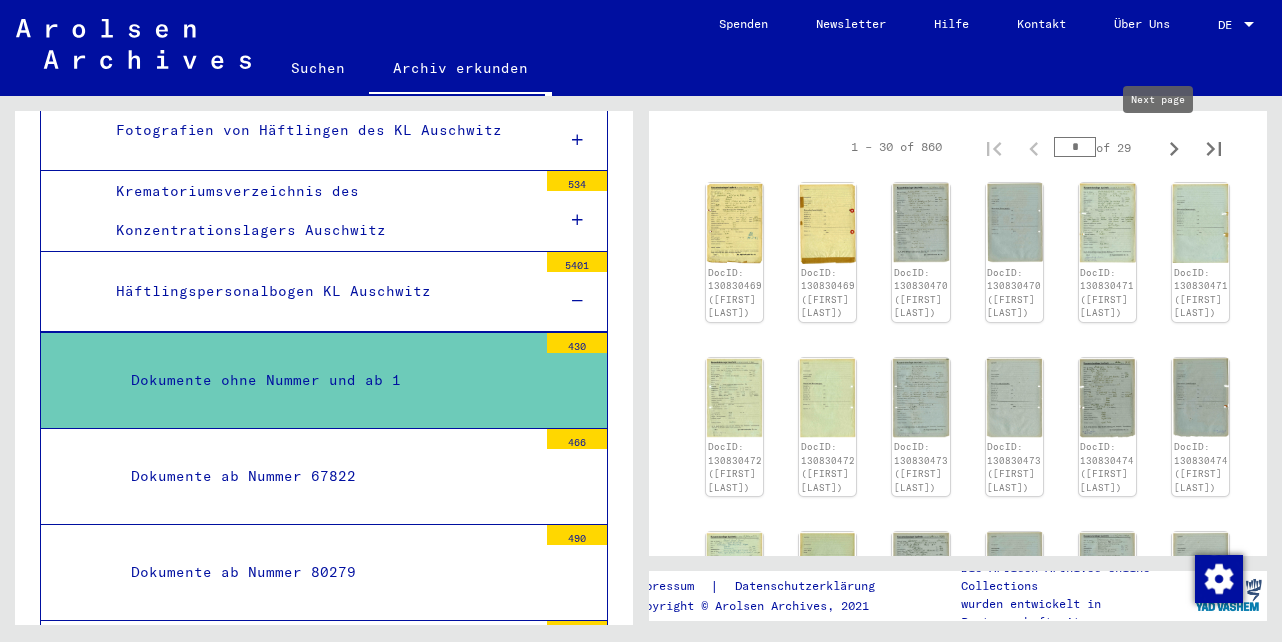 click 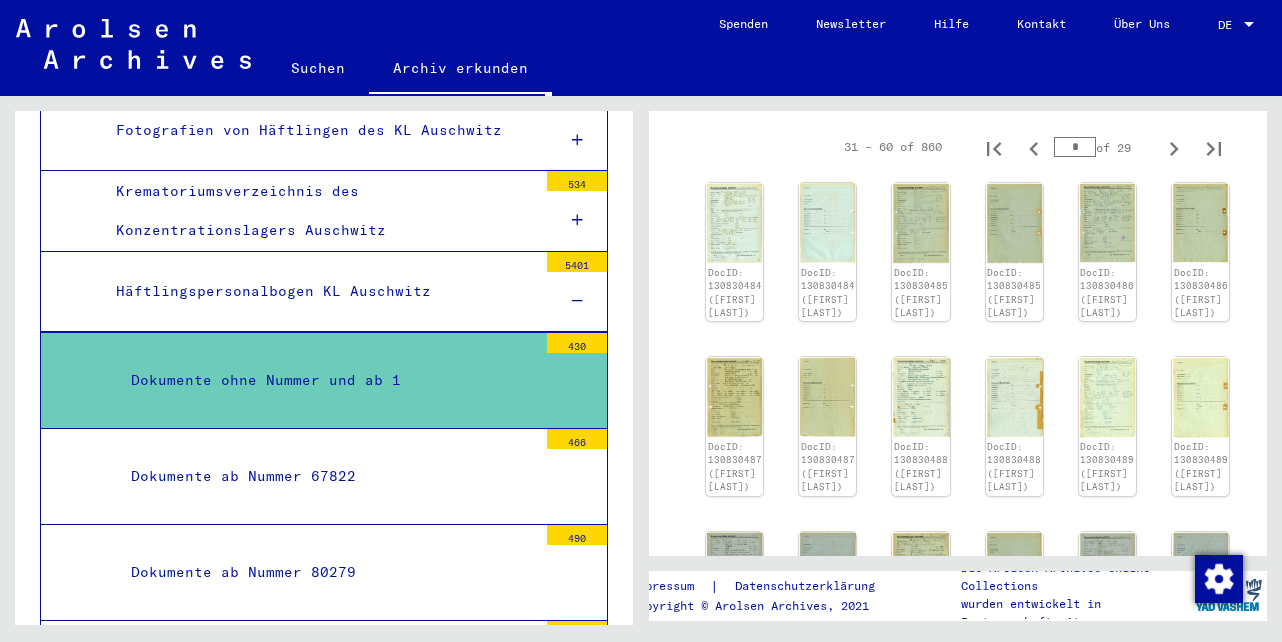 click 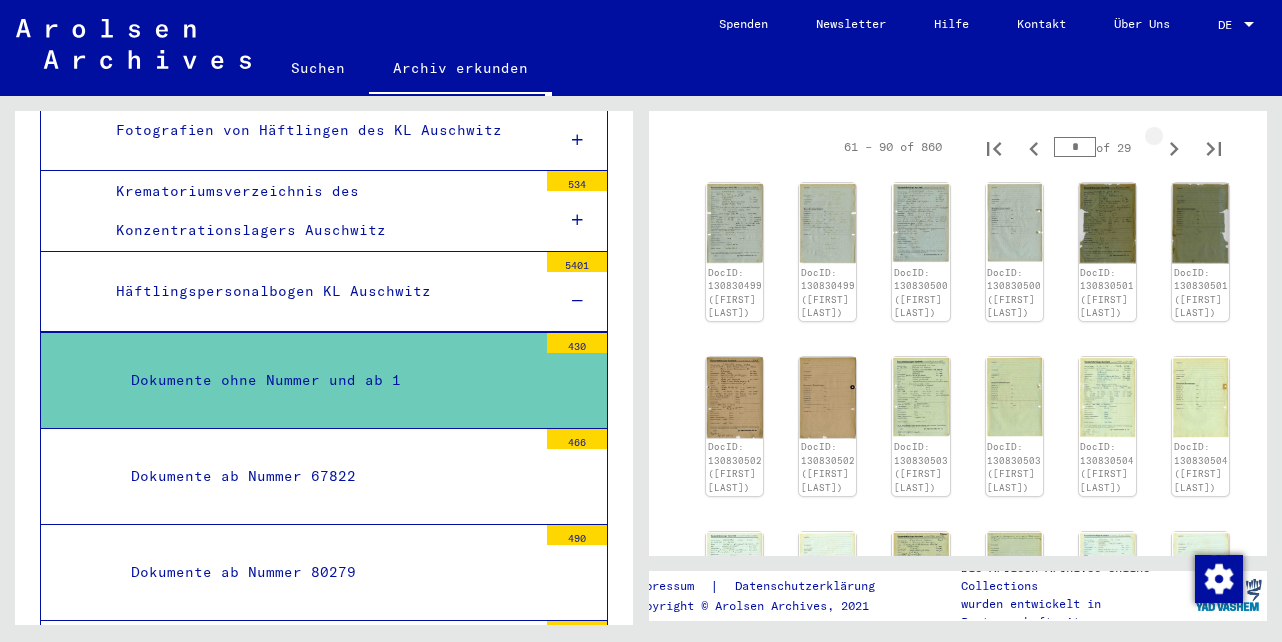 click 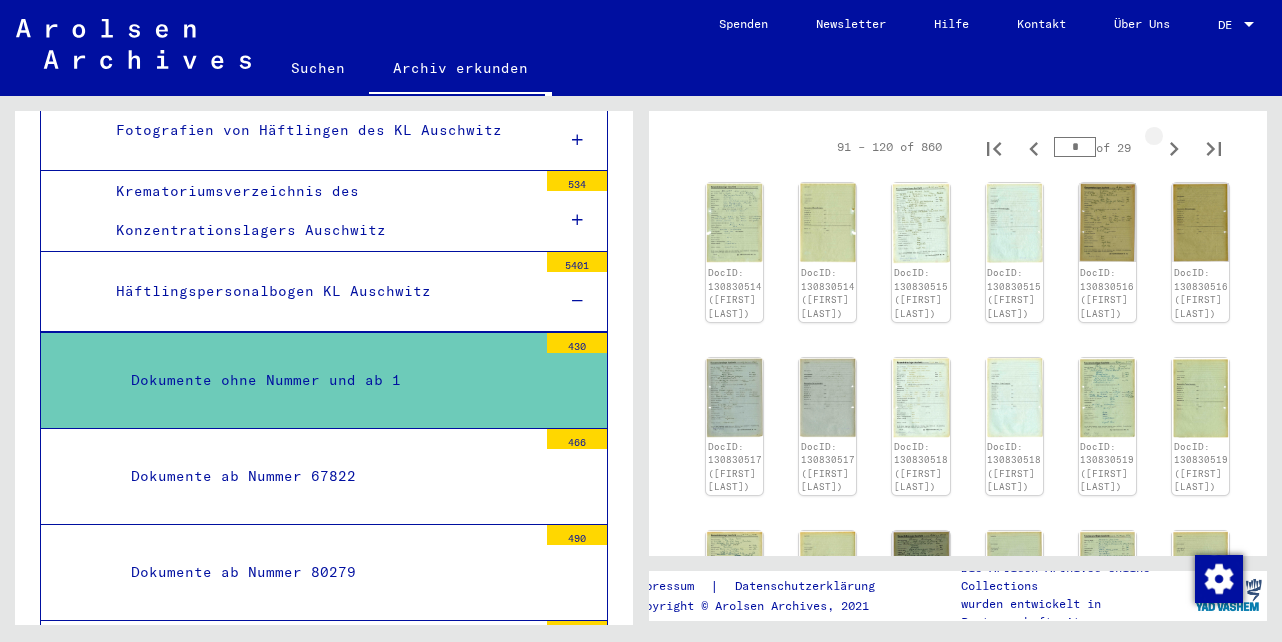 click 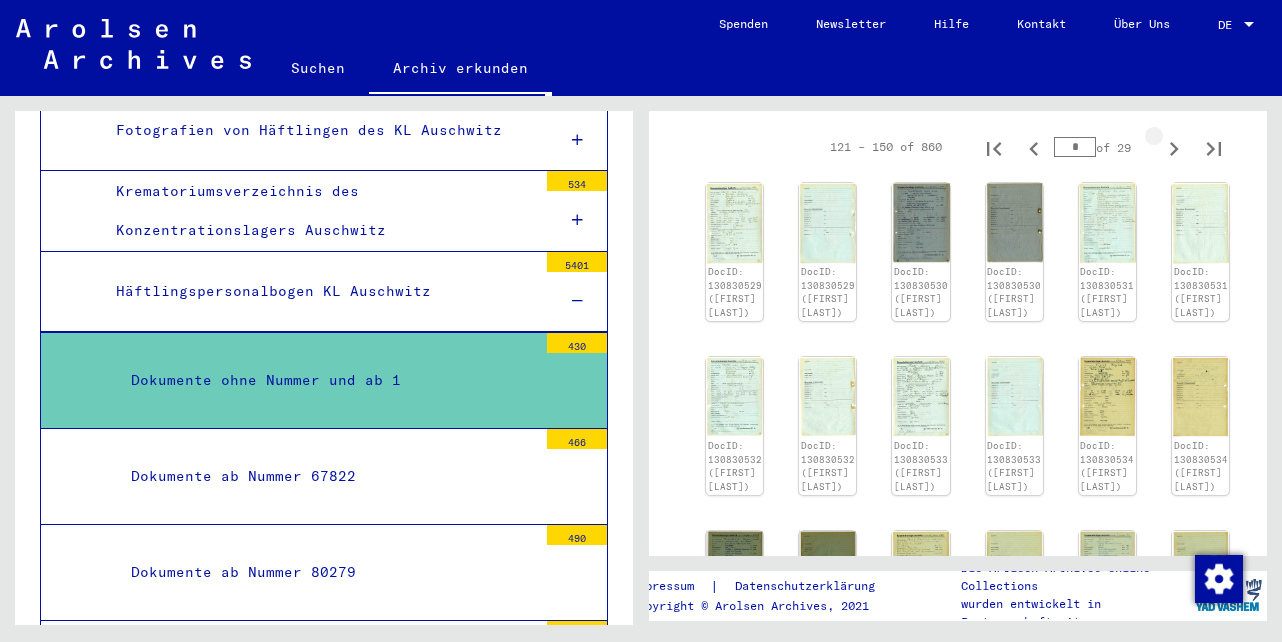 click 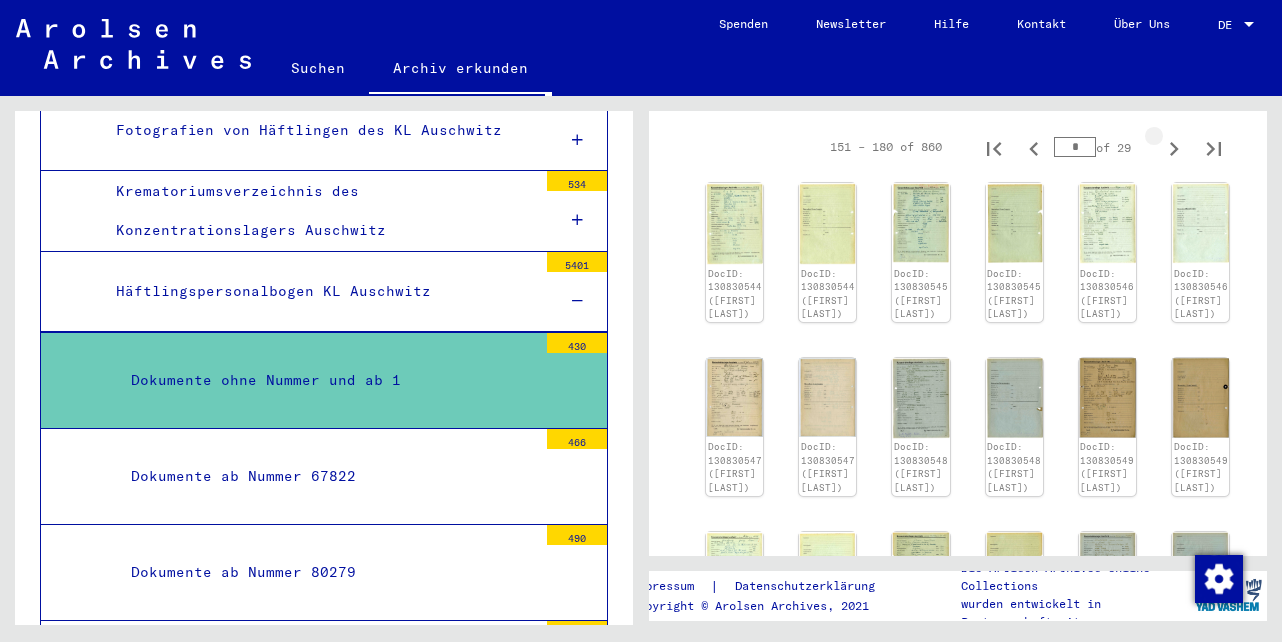click 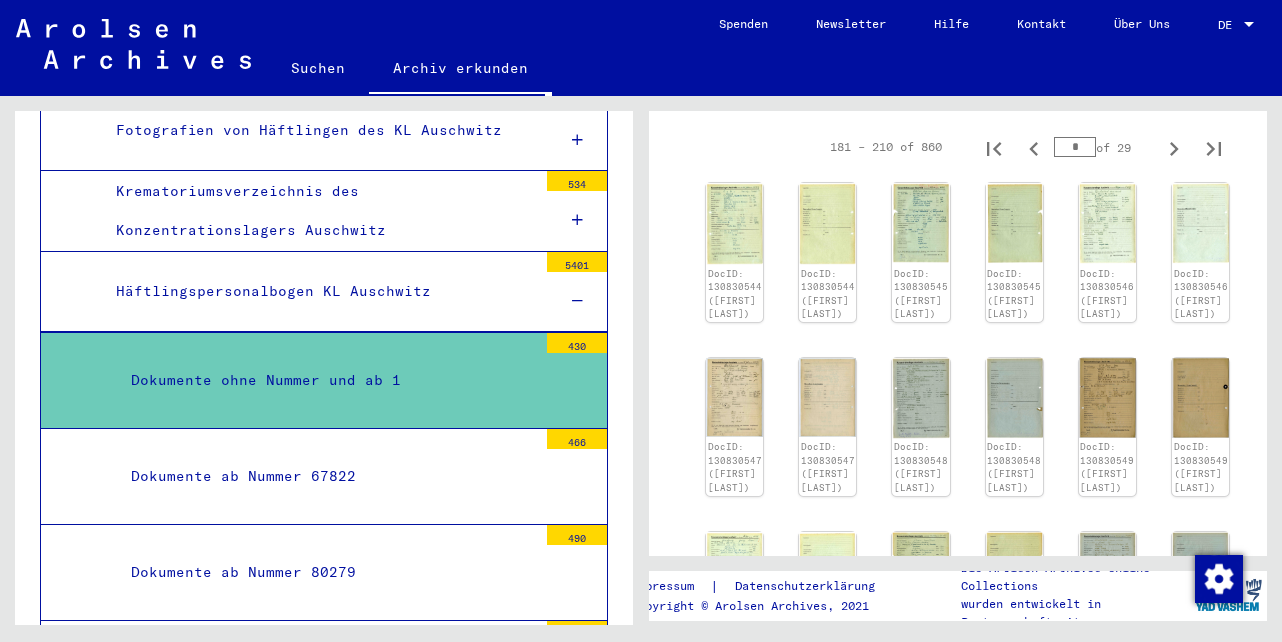 click 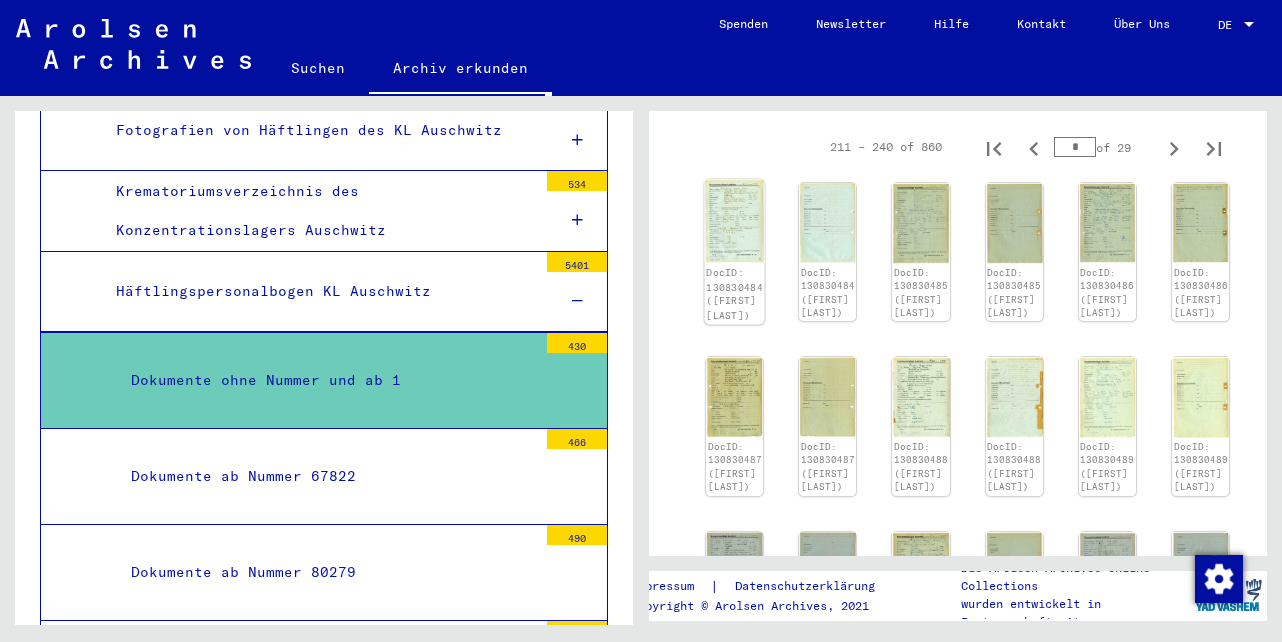 click 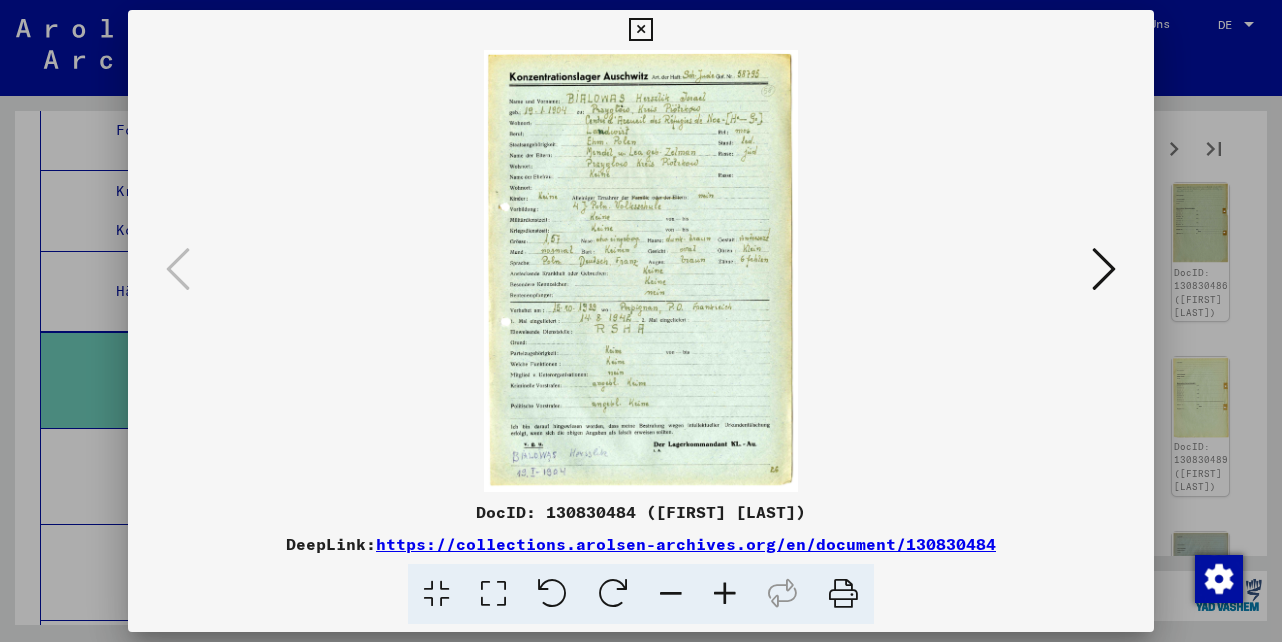 click at bounding box center [640, 30] 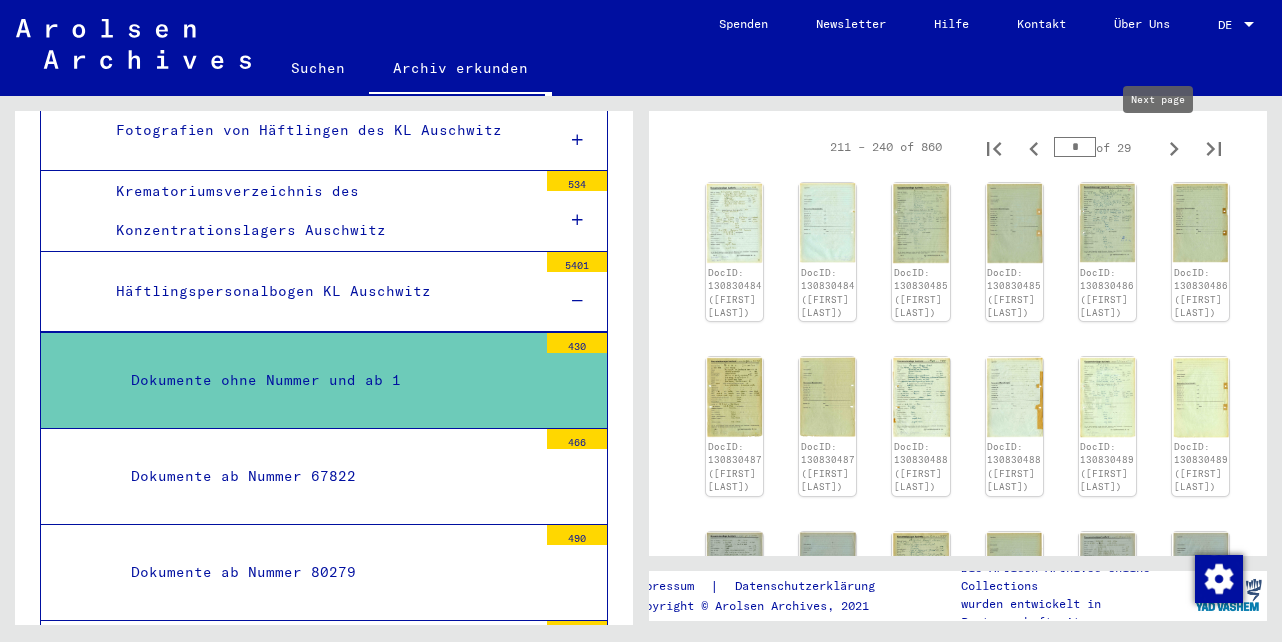 click 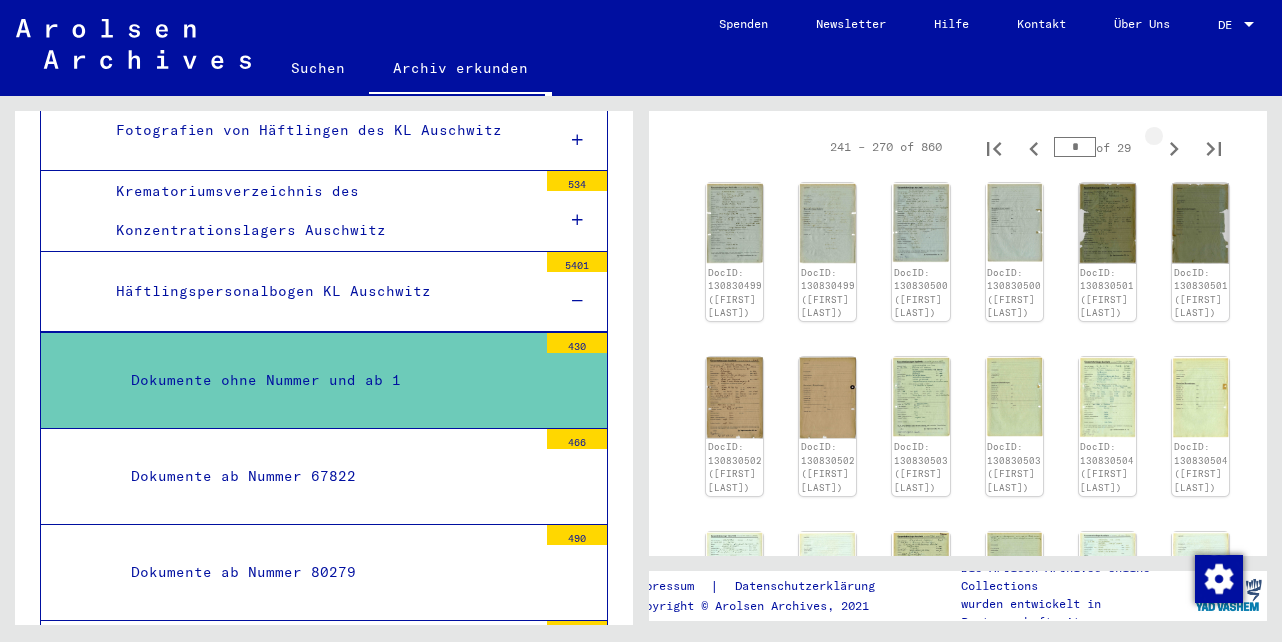 click 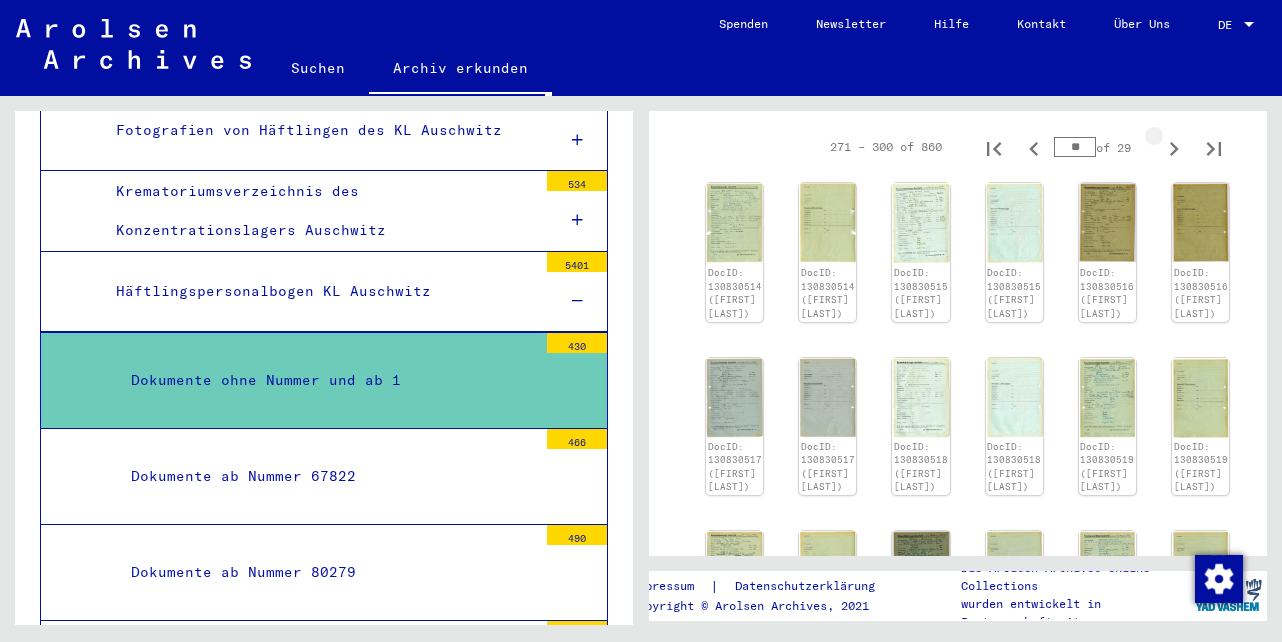 click 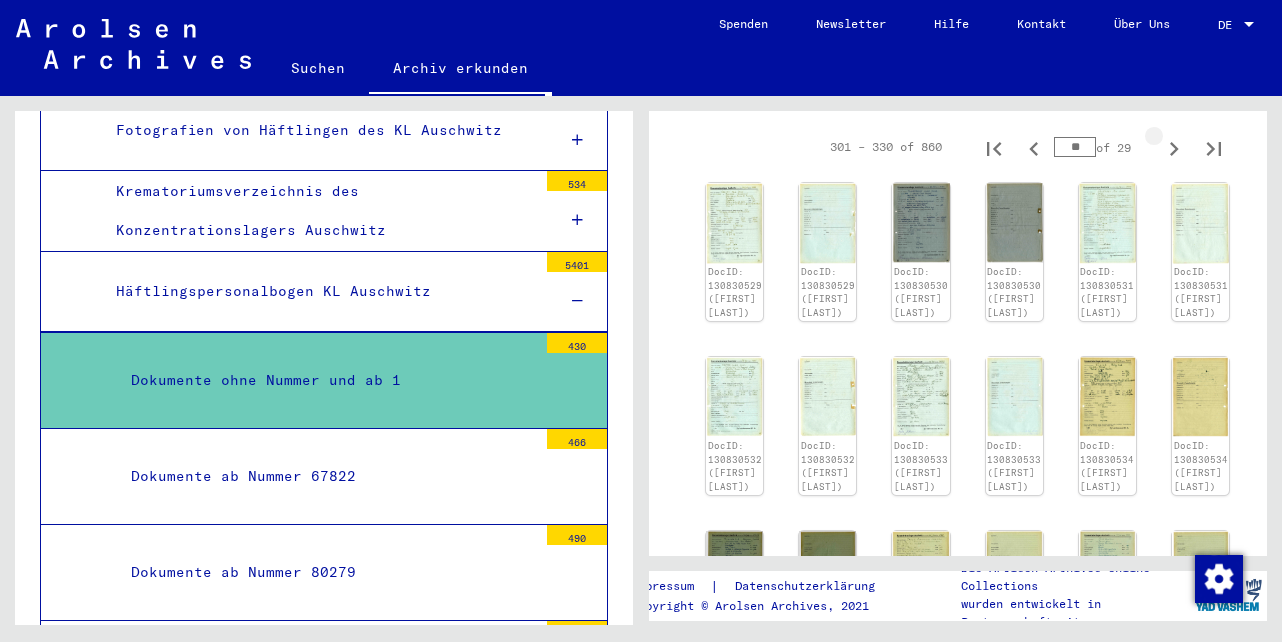 click 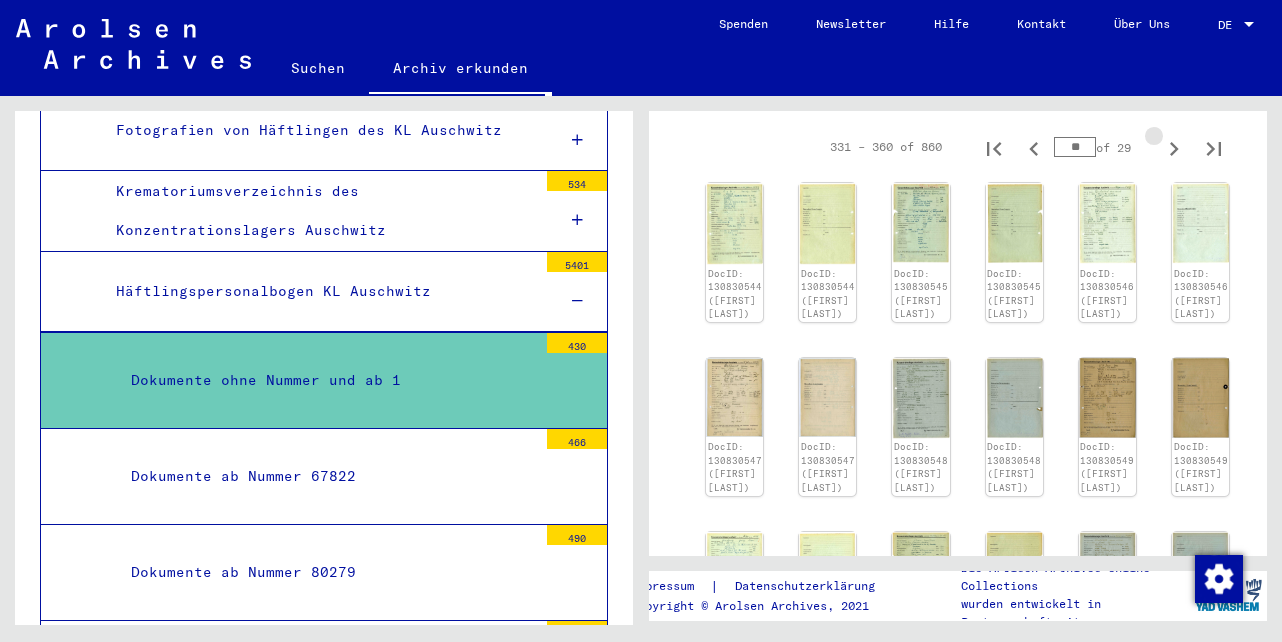 click 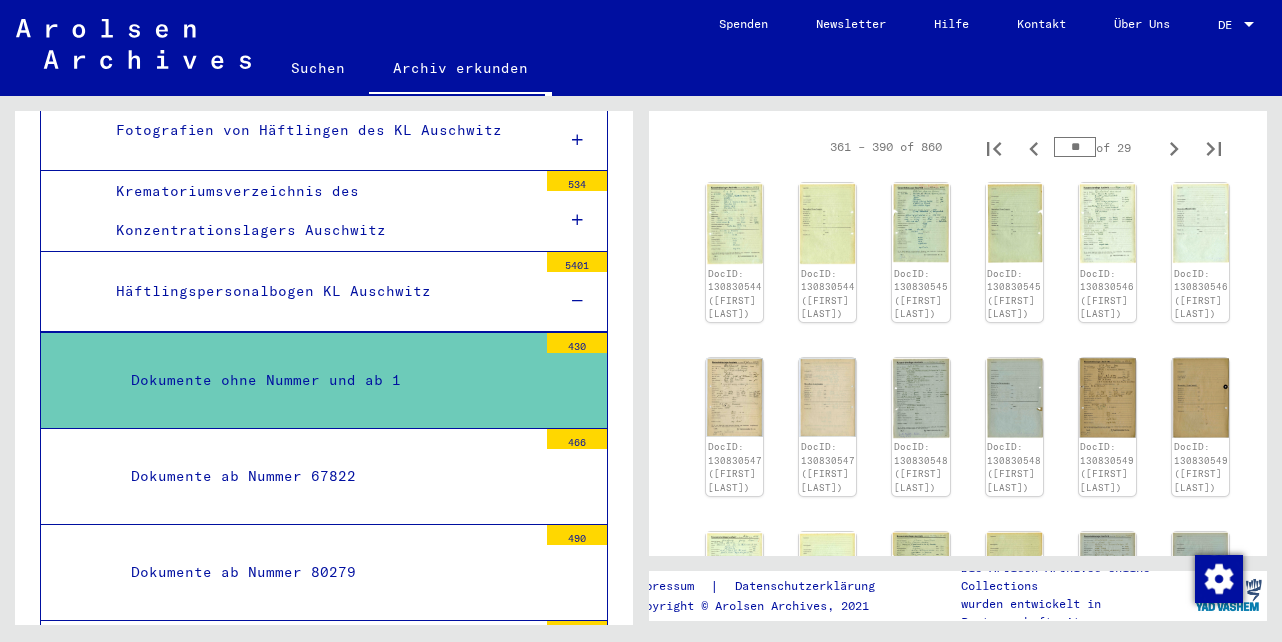 click 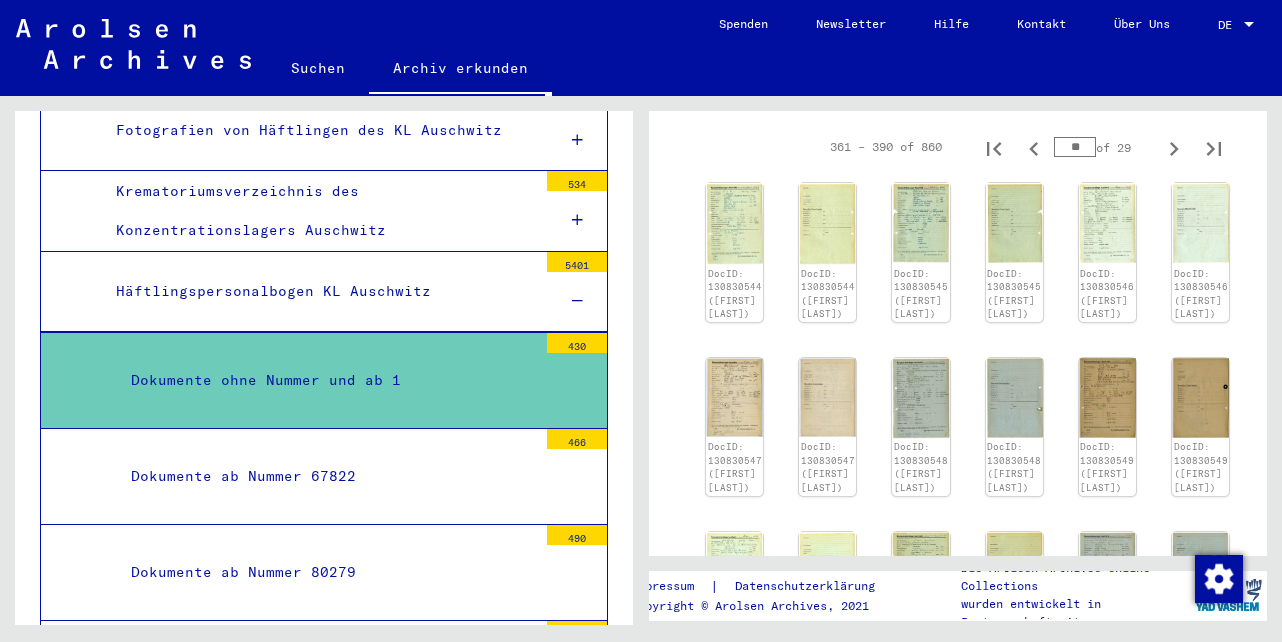 type on "**" 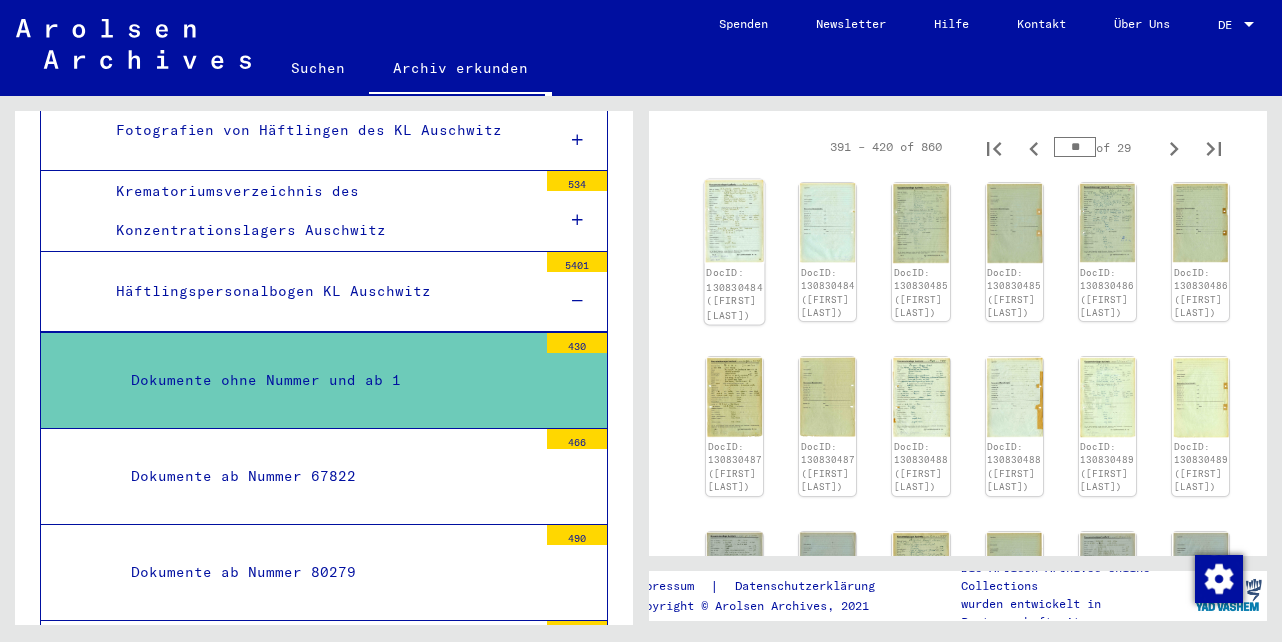 click 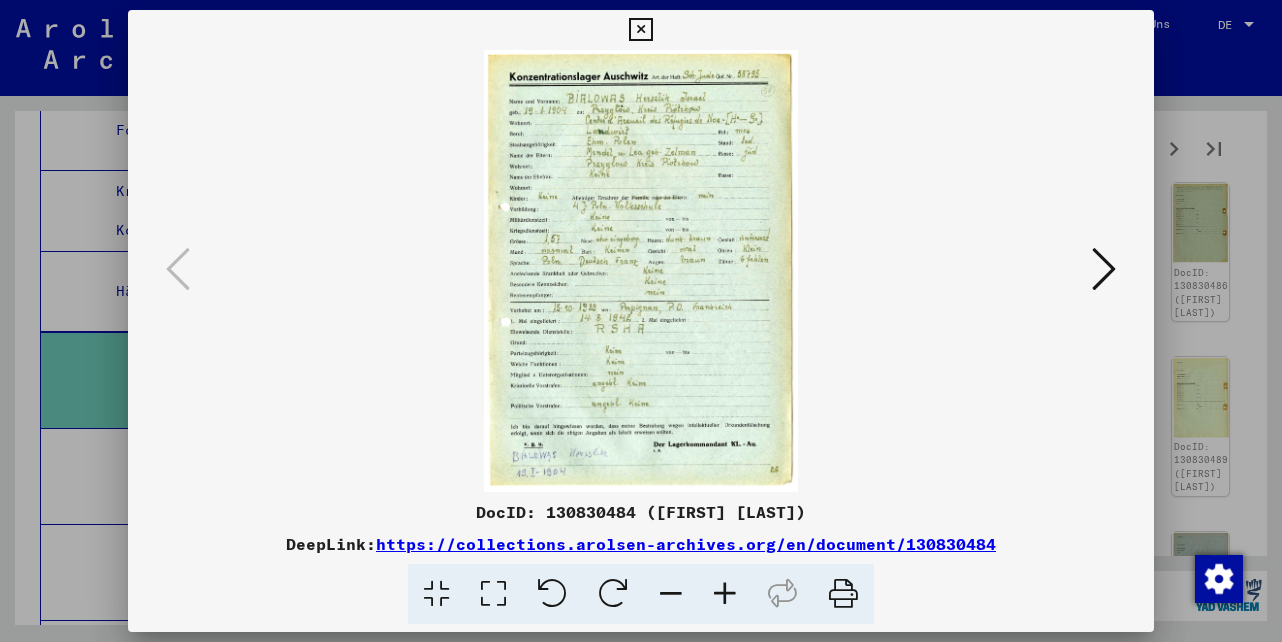 click at bounding box center [1104, 269] 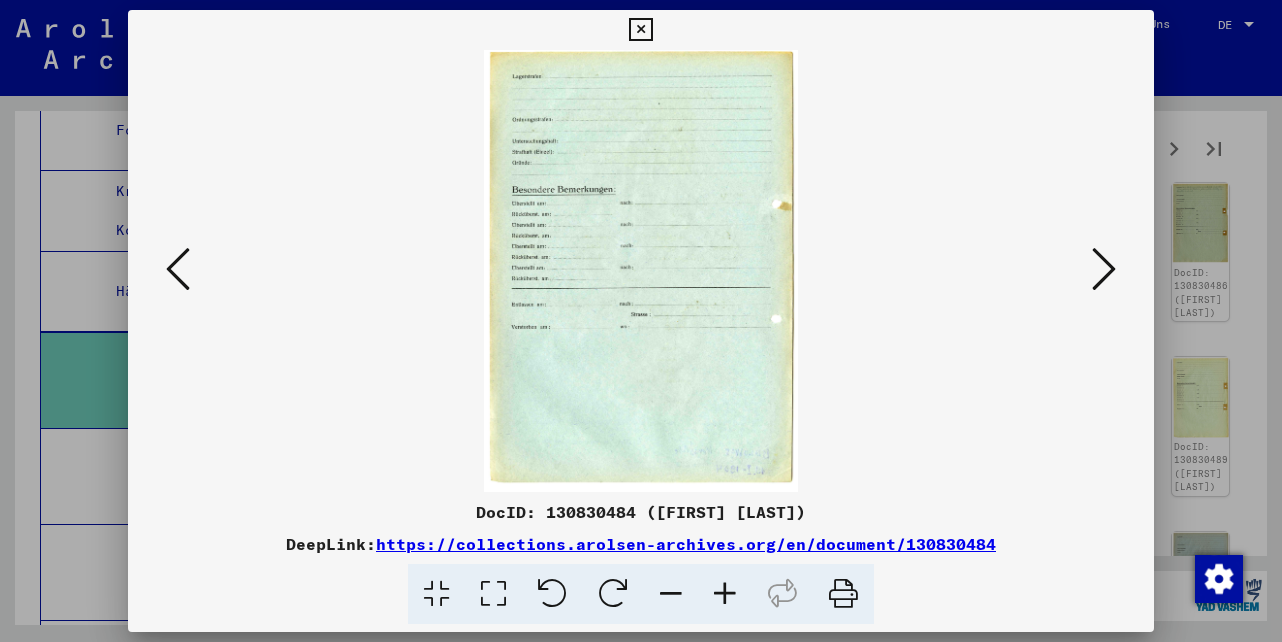 click at bounding box center [1104, 269] 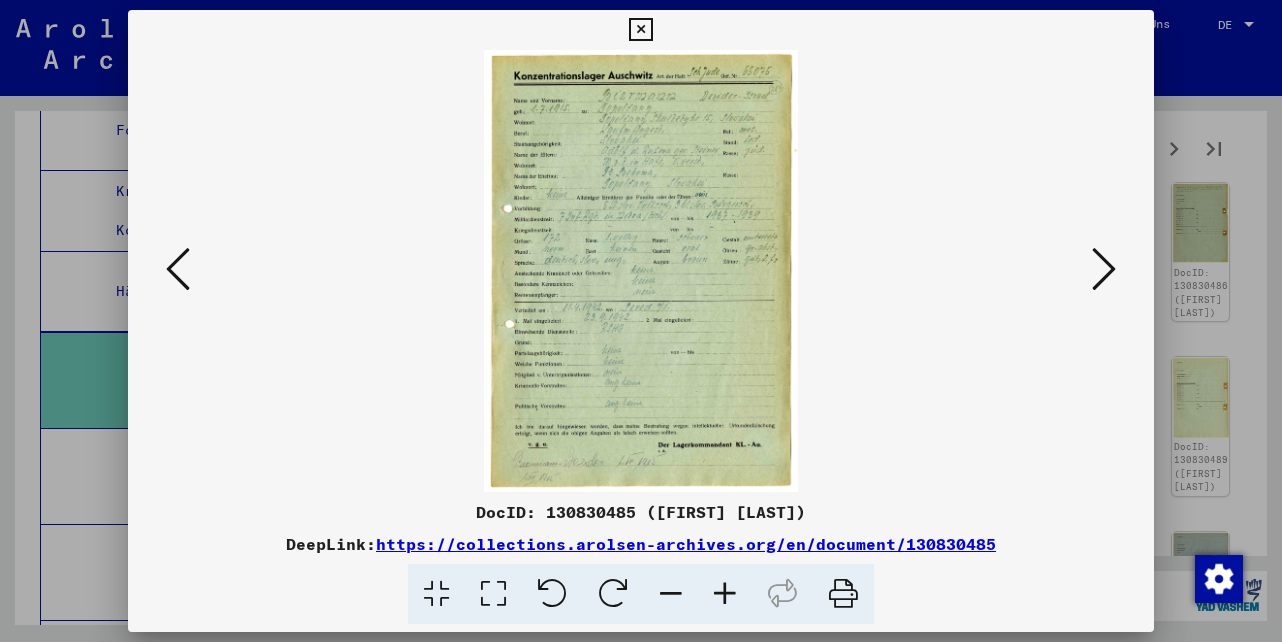 click at bounding box center (640, 30) 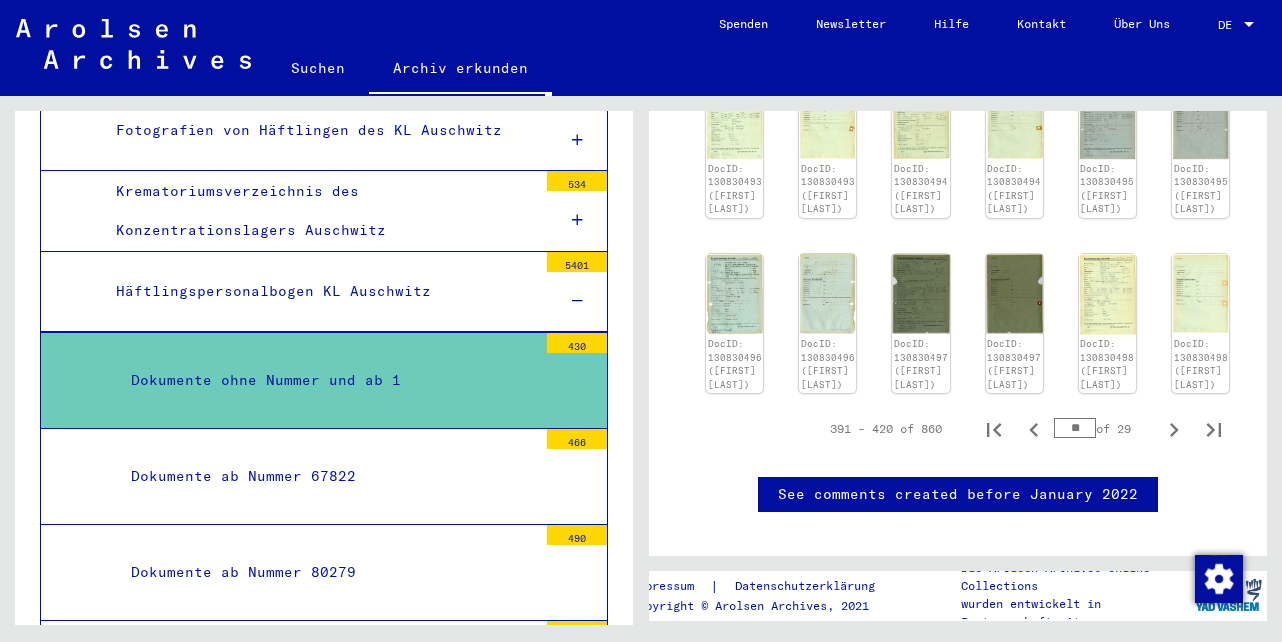 scroll, scrollTop: 1100, scrollLeft: 0, axis: vertical 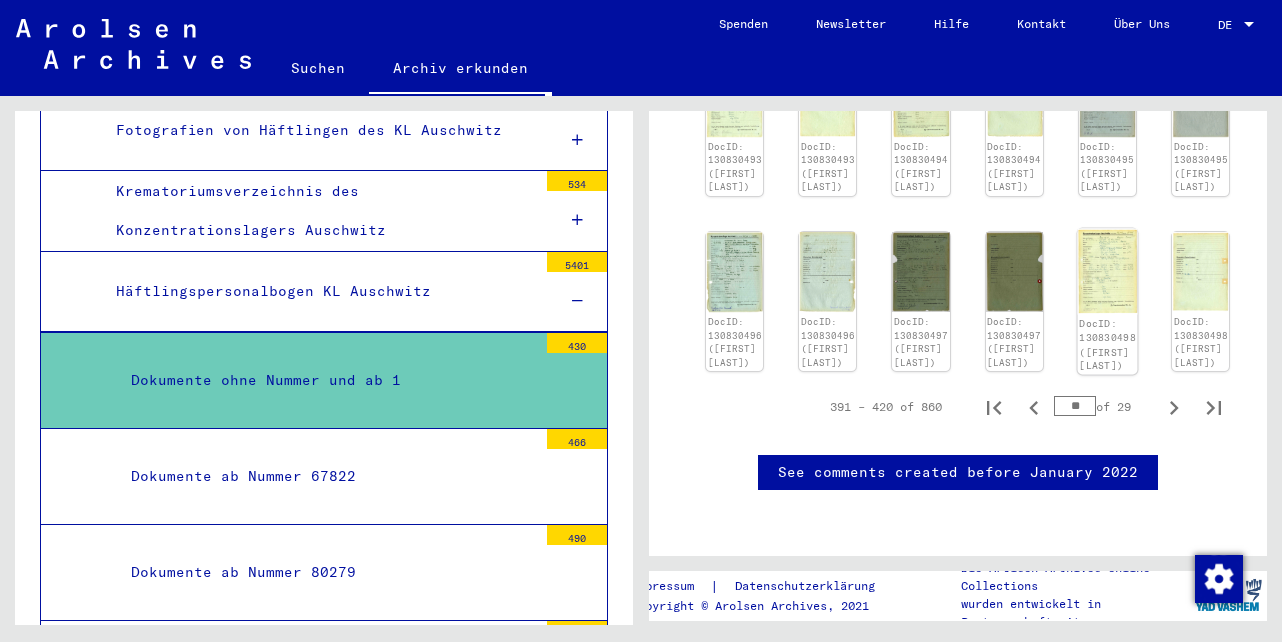 click 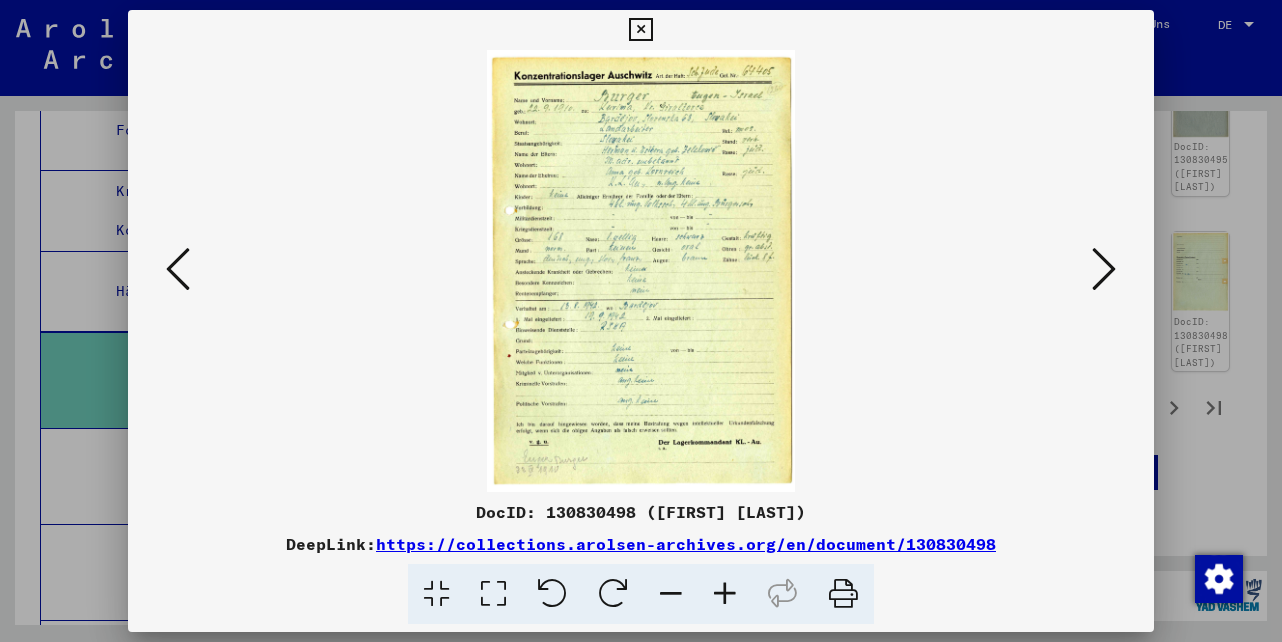 click at bounding box center (1104, 269) 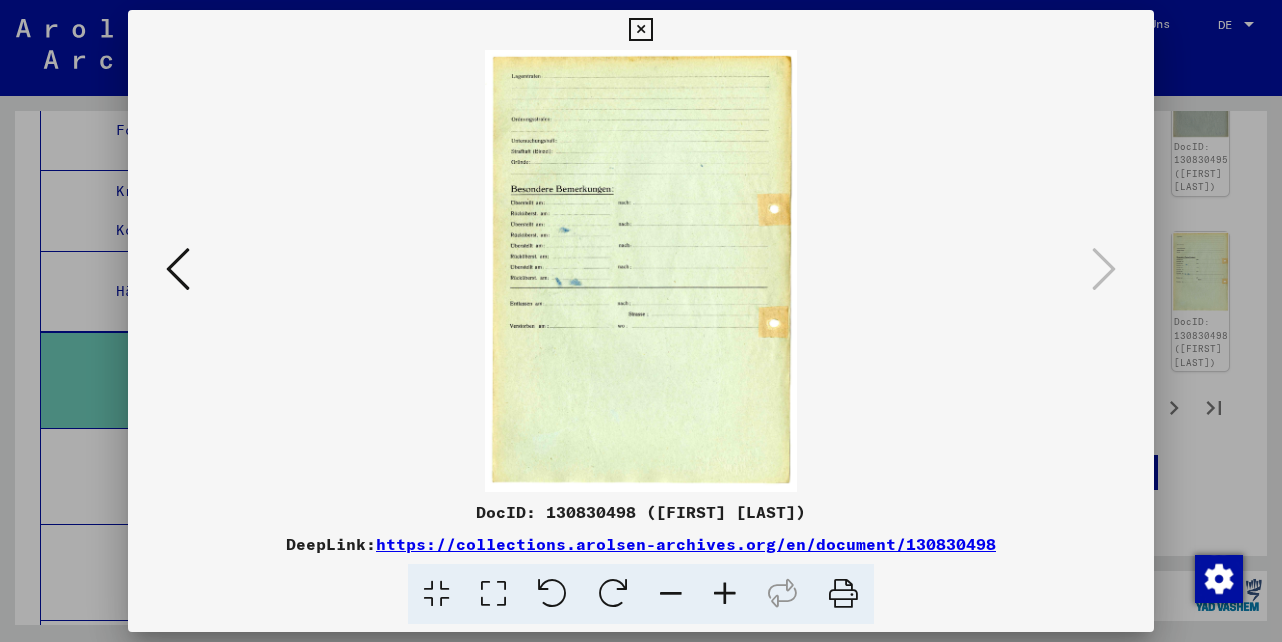 click at bounding box center [640, 30] 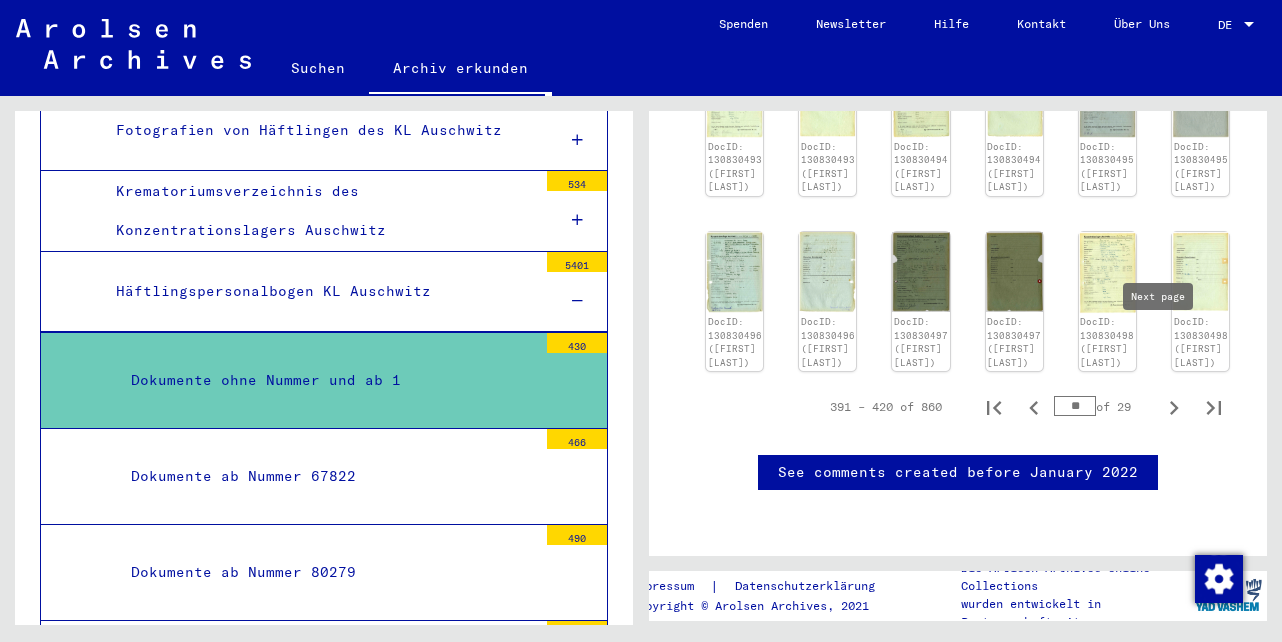 click 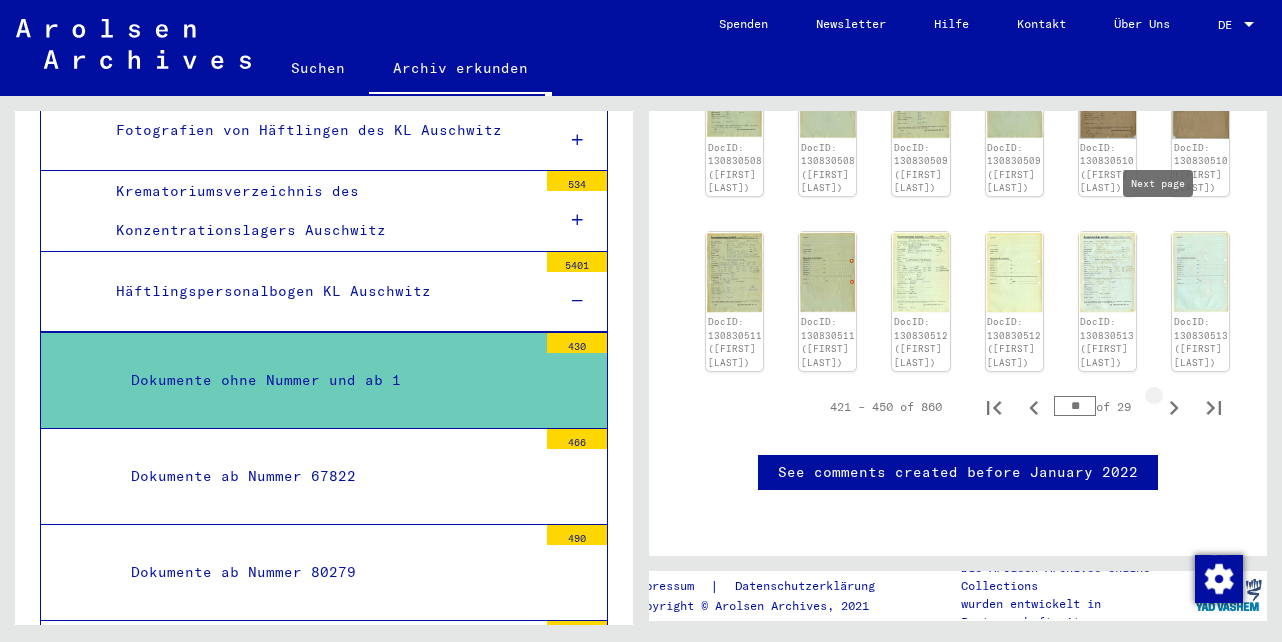 click 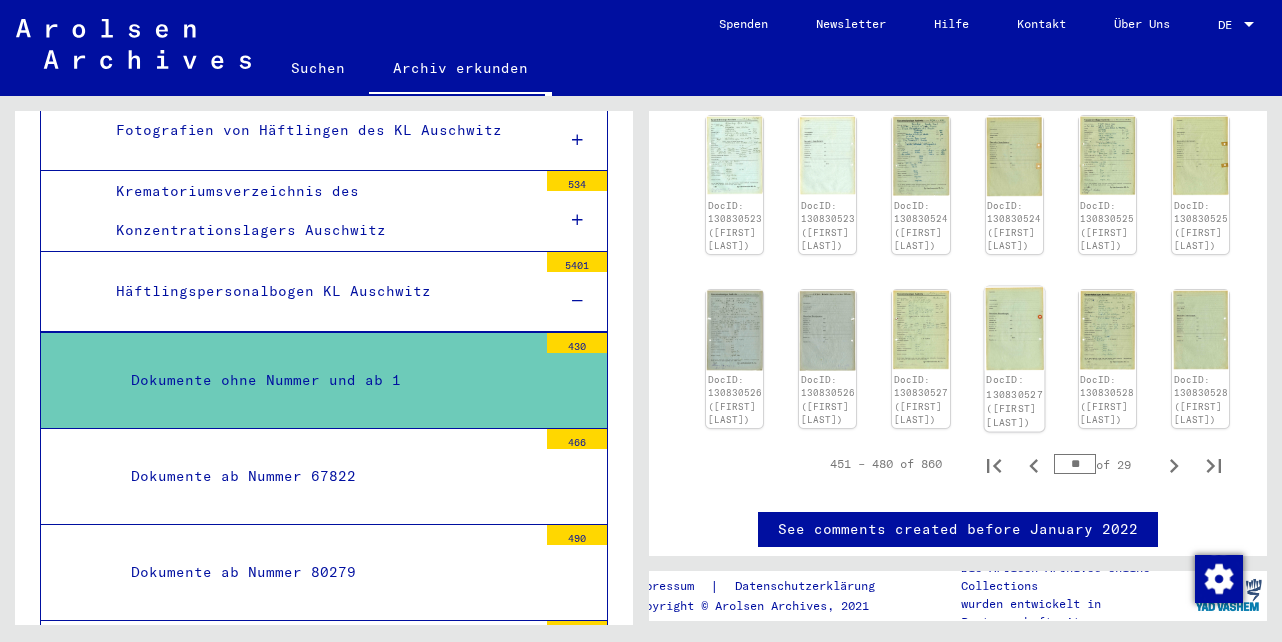 scroll, scrollTop: 800, scrollLeft: 0, axis: vertical 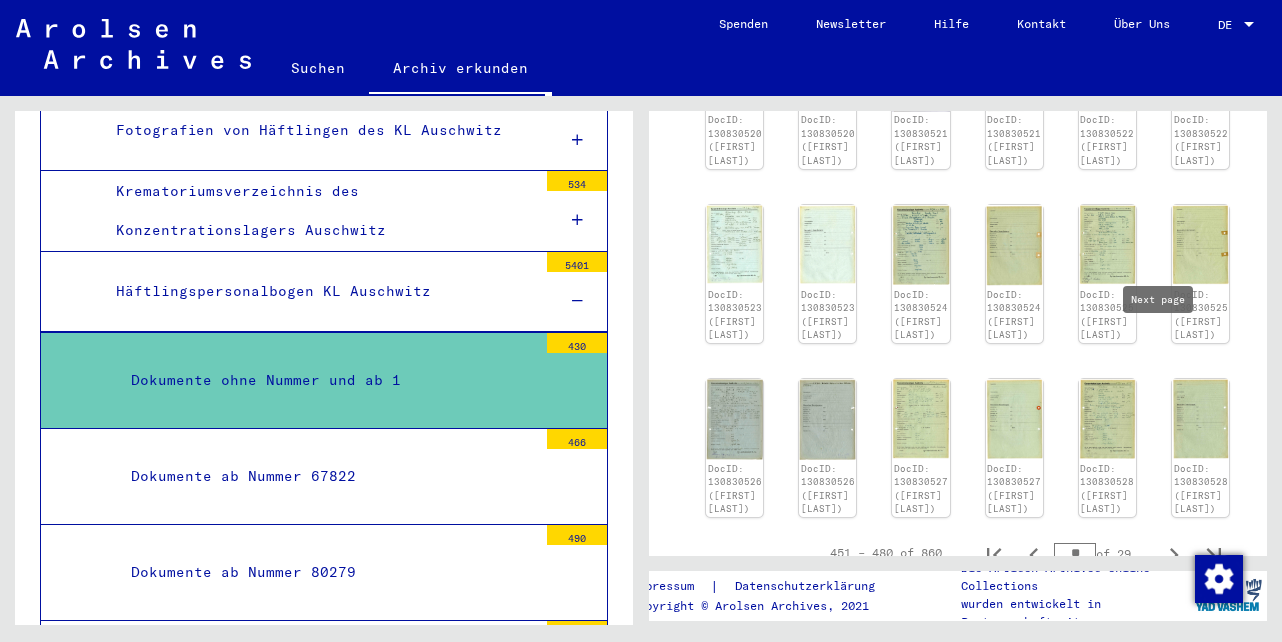 click 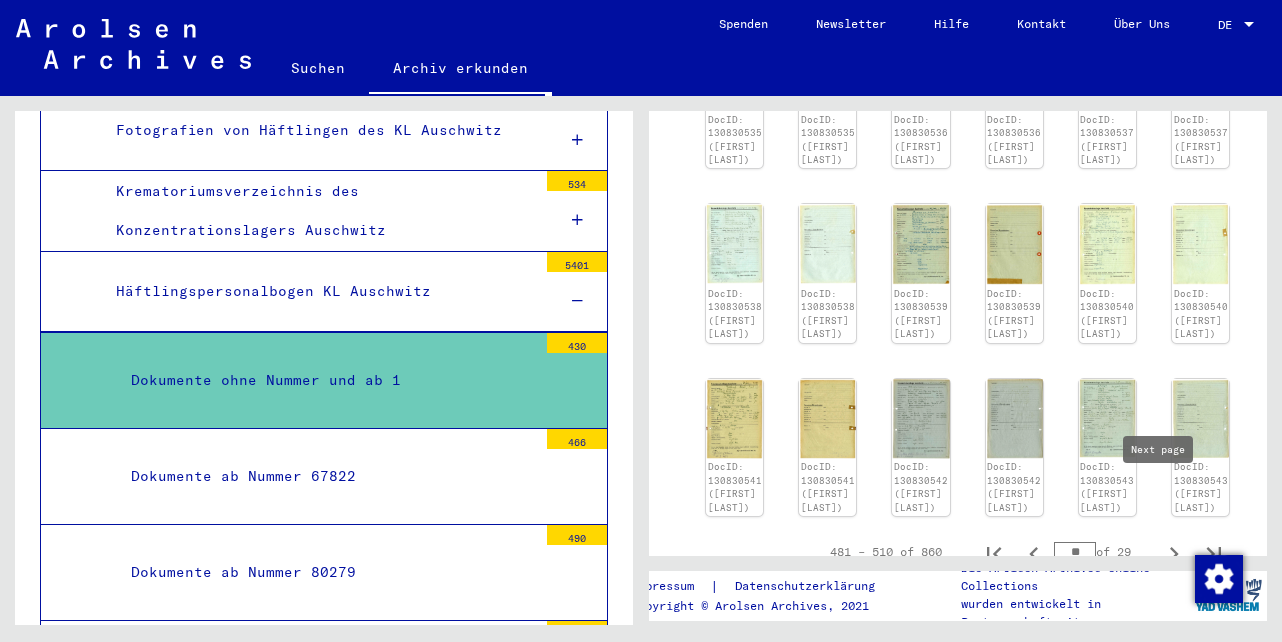 click 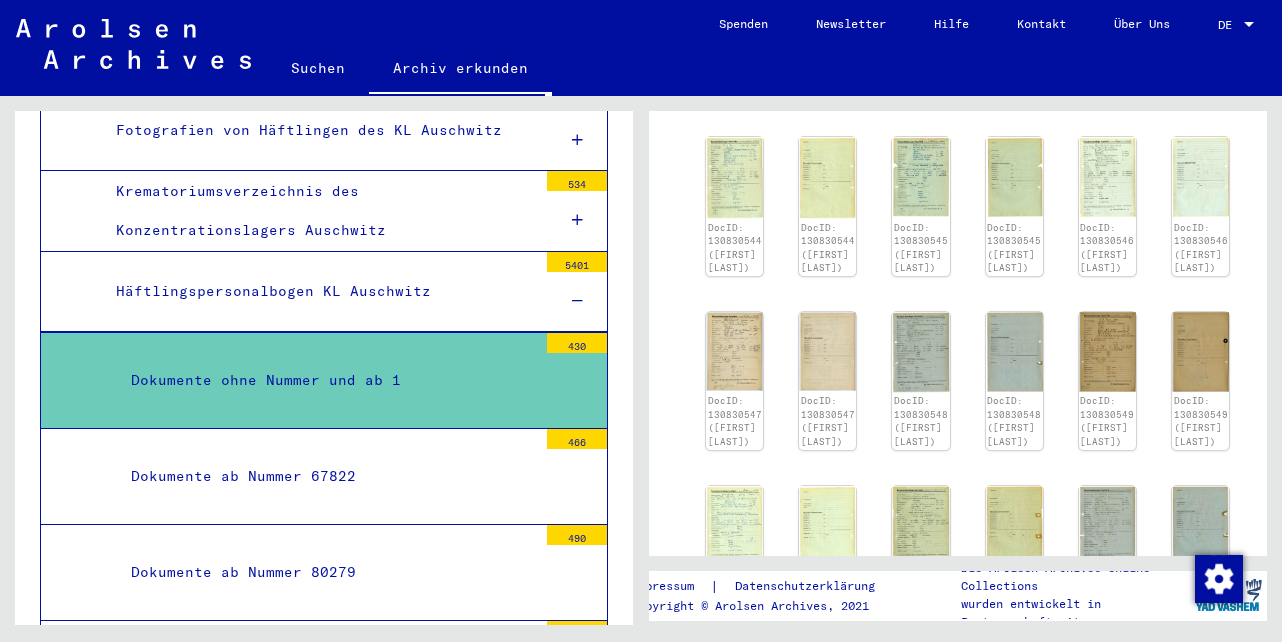 scroll, scrollTop: 100, scrollLeft: 0, axis: vertical 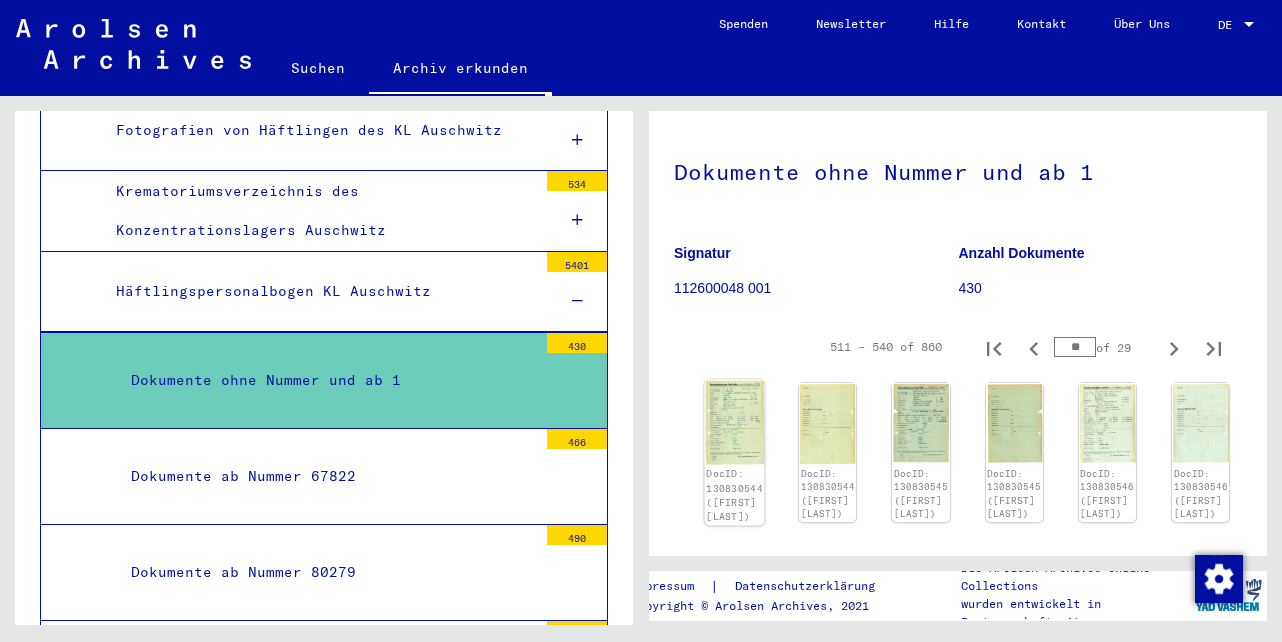 click on "DocID: 130830544 ([FIRST] [LAST])" 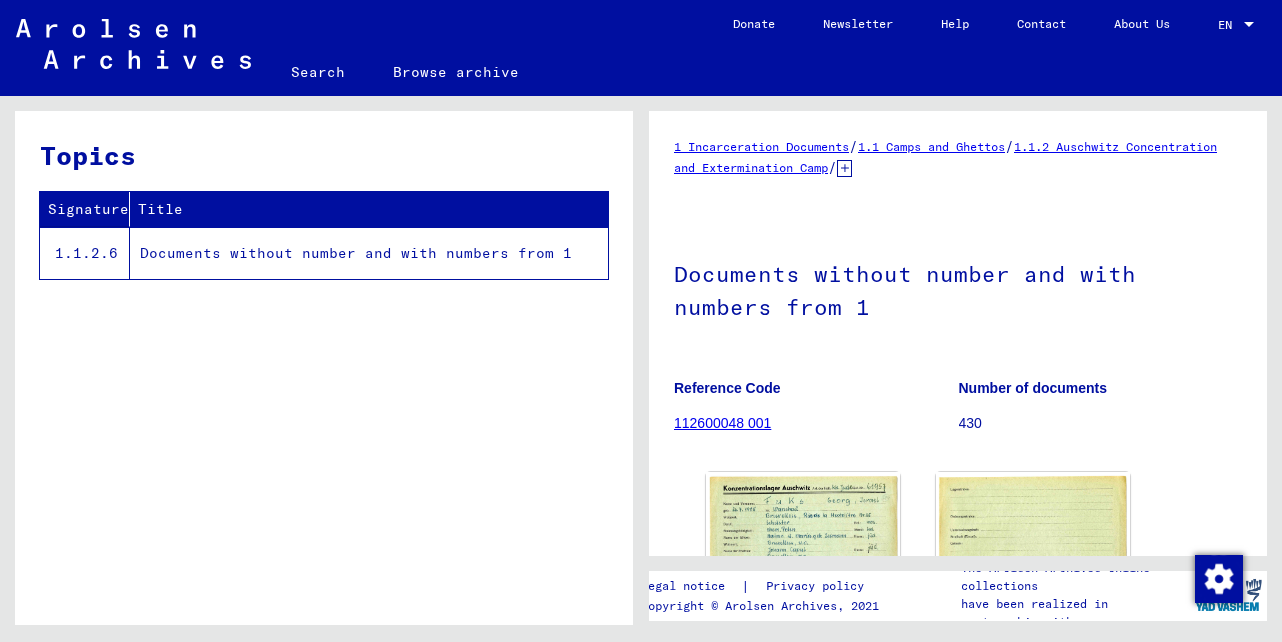 scroll, scrollTop: 0, scrollLeft: 0, axis: both 